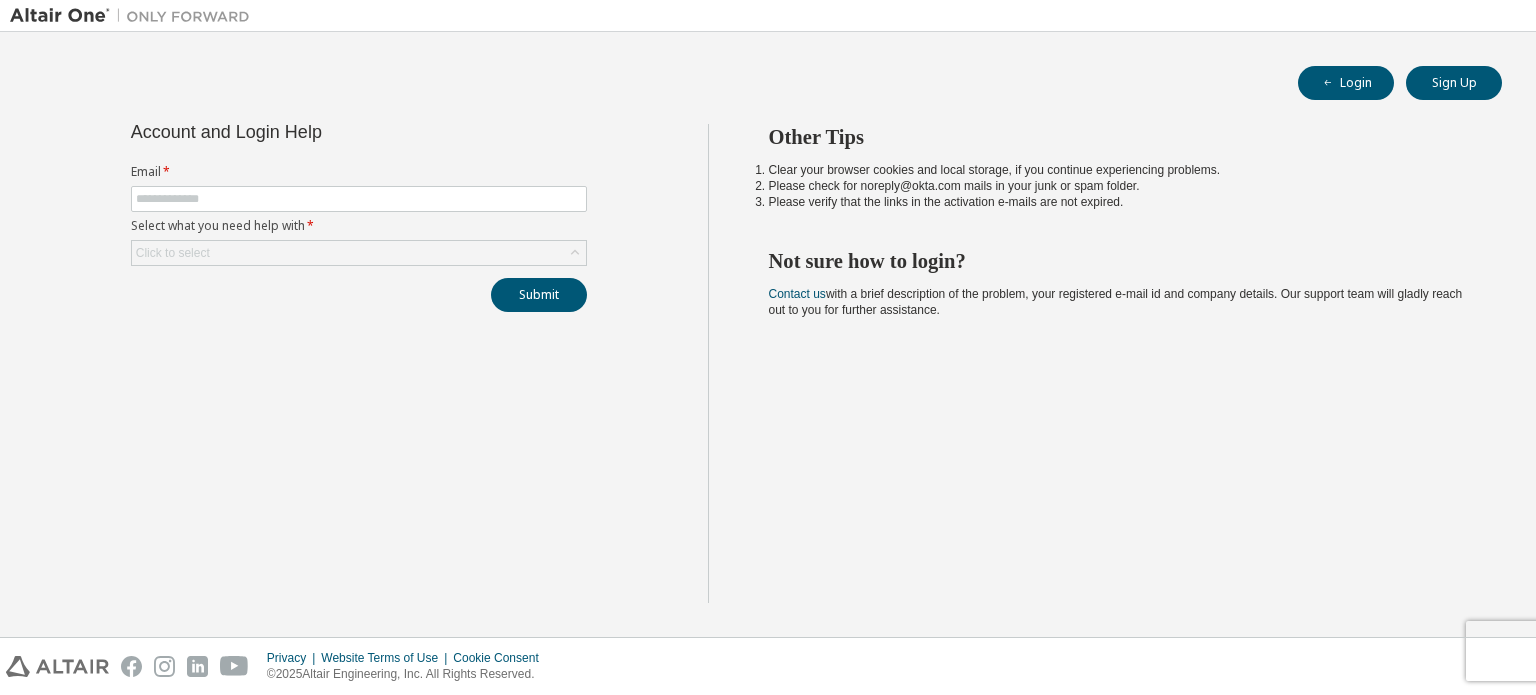 scroll, scrollTop: 0, scrollLeft: 0, axis: both 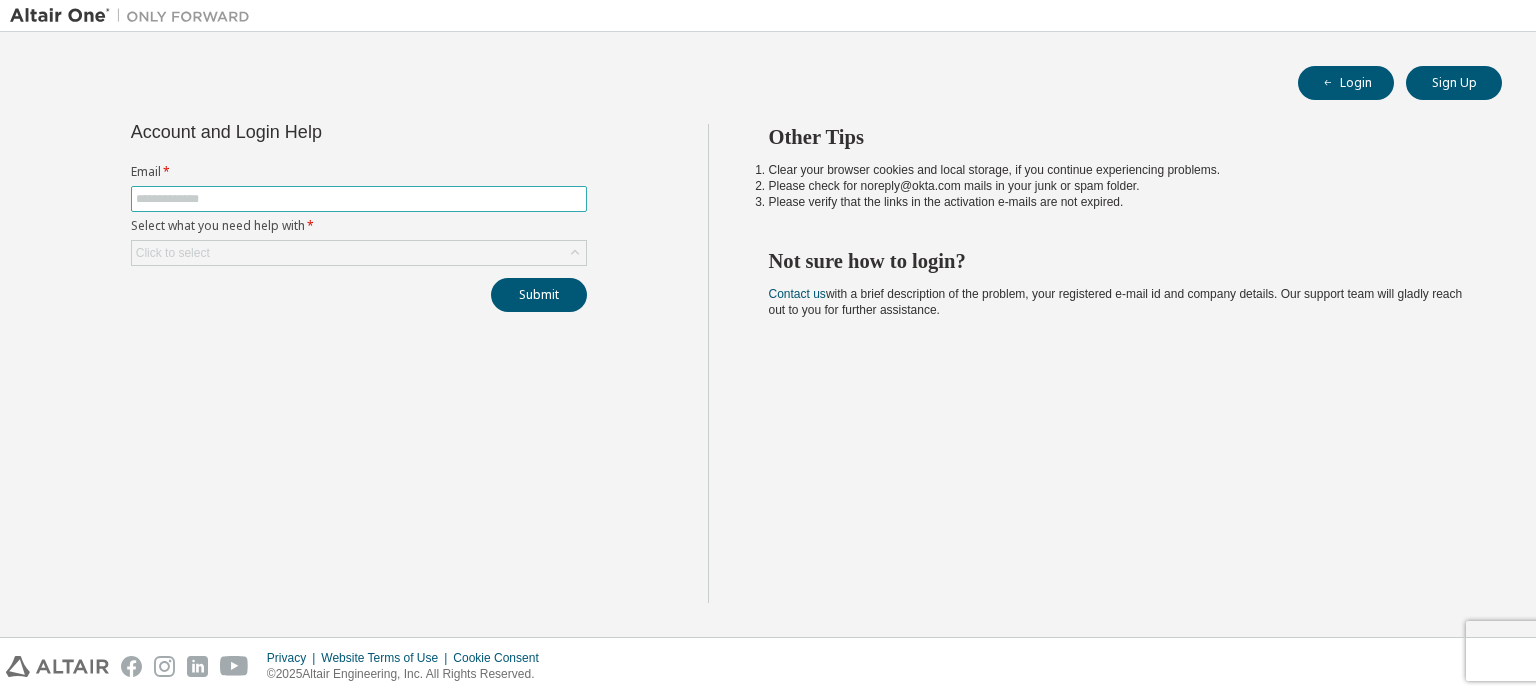 click at bounding box center (359, 199) 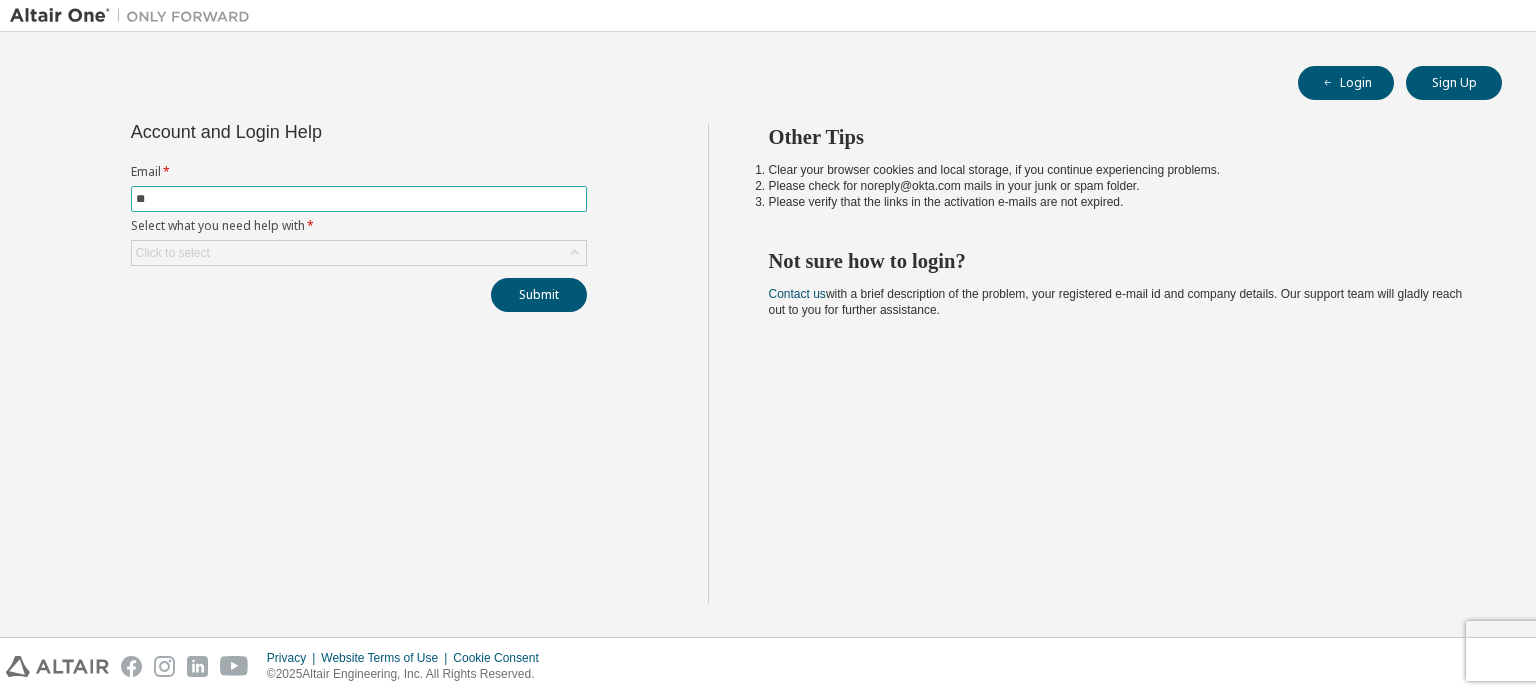type on "**********" 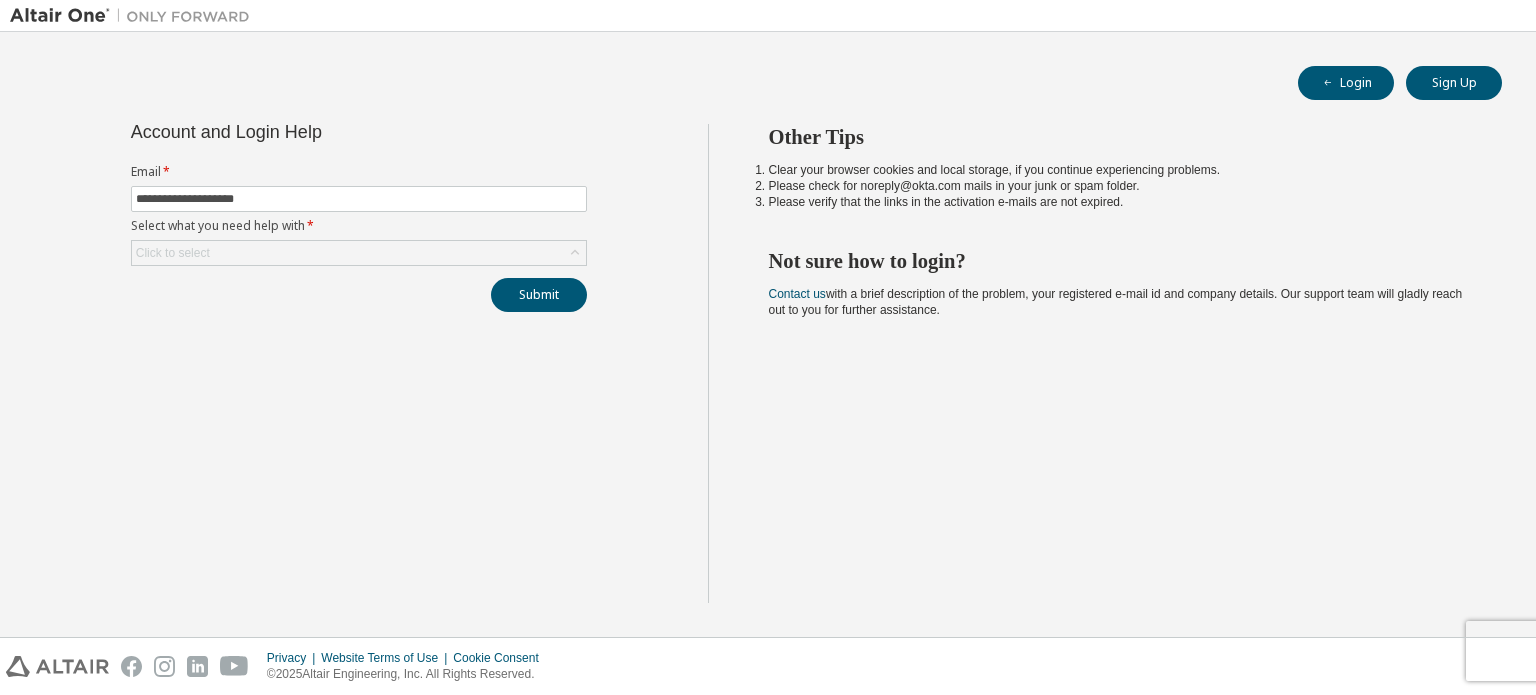 click on "**********" at bounding box center [359, 218] 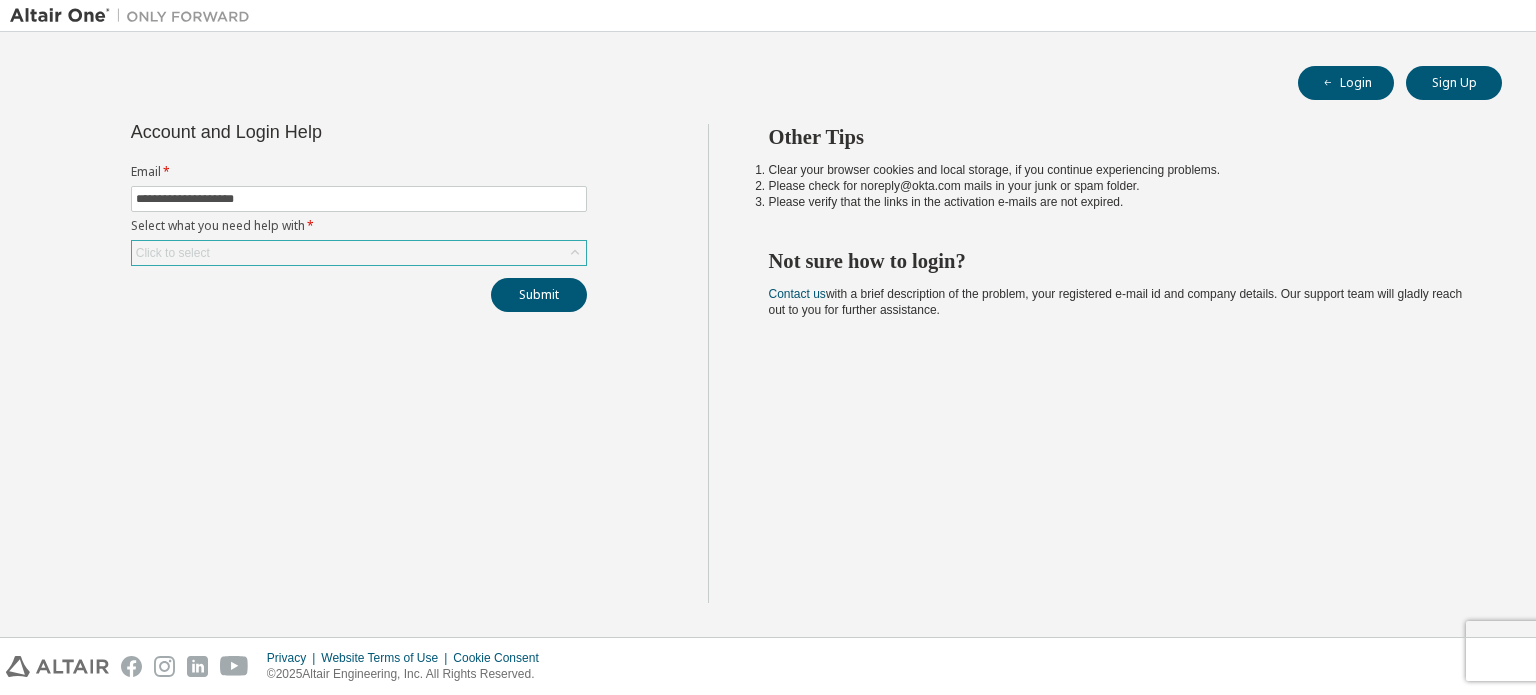 click on "**********" at bounding box center [359, 218] 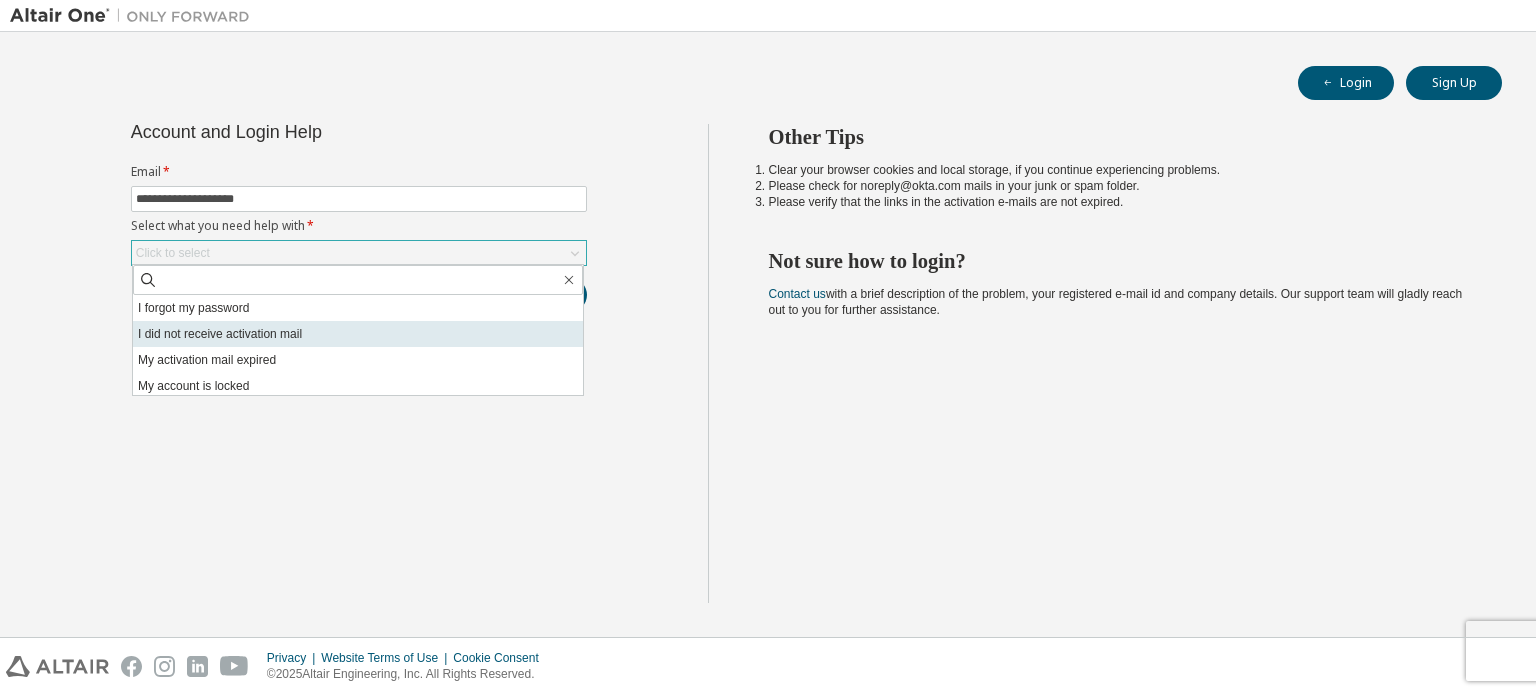 scroll, scrollTop: 56, scrollLeft: 0, axis: vertical 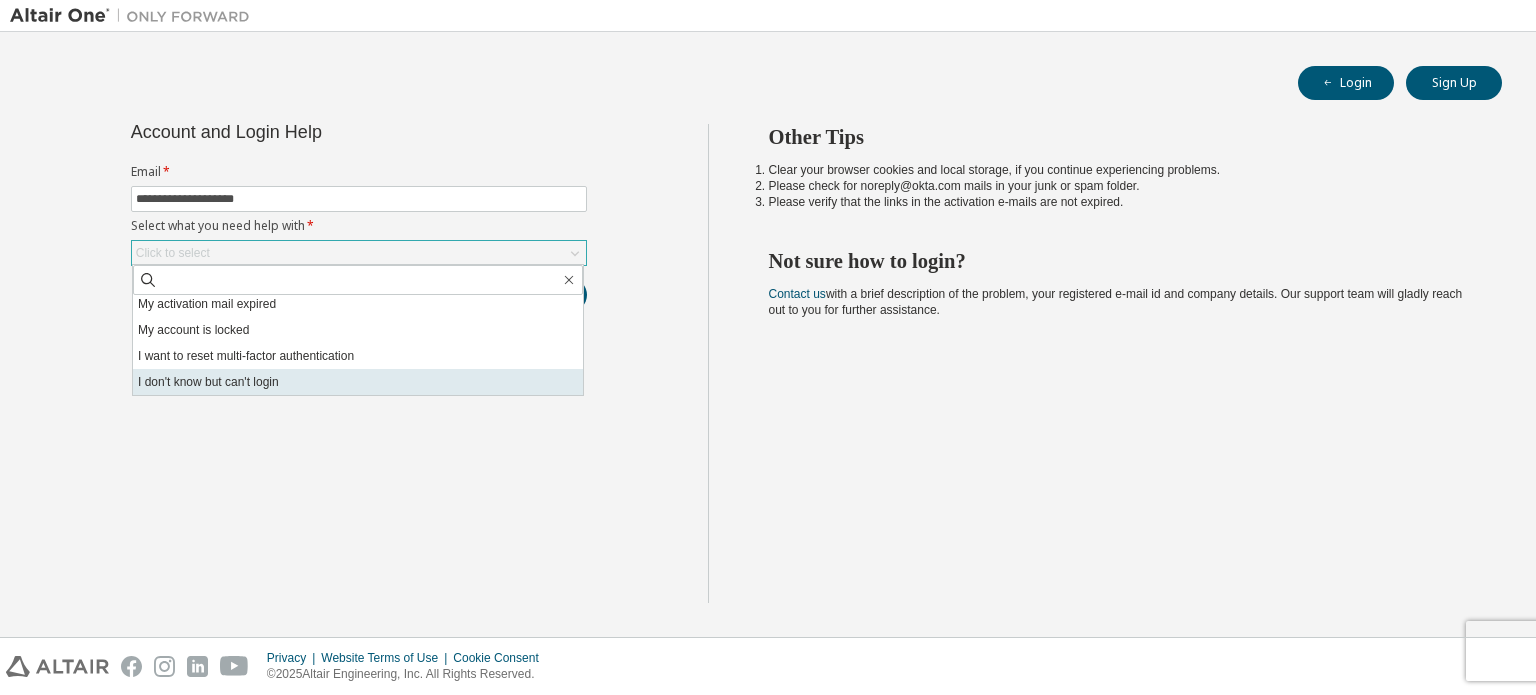 click on "I don't know but can't login" at bounding box center (358, 382) 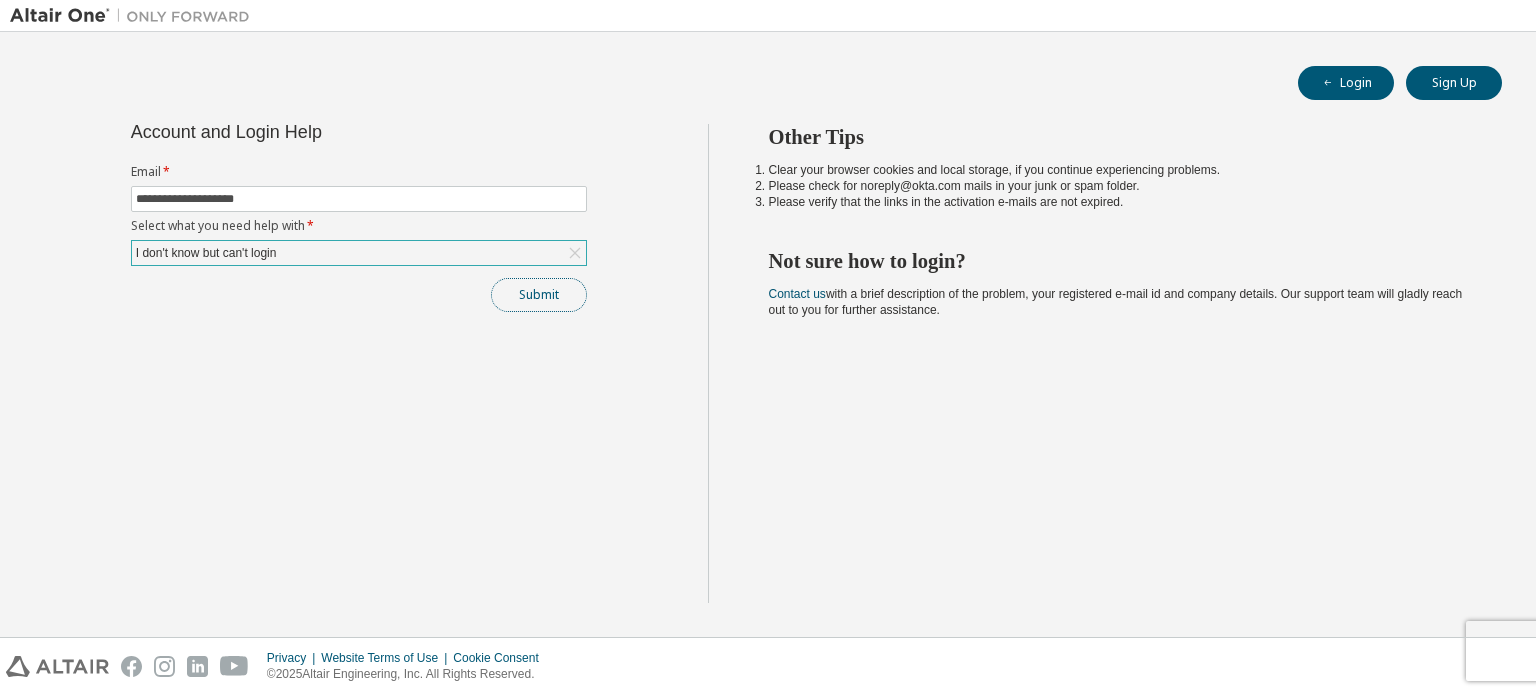 click on "Submit" at bounding box center (539, 295) 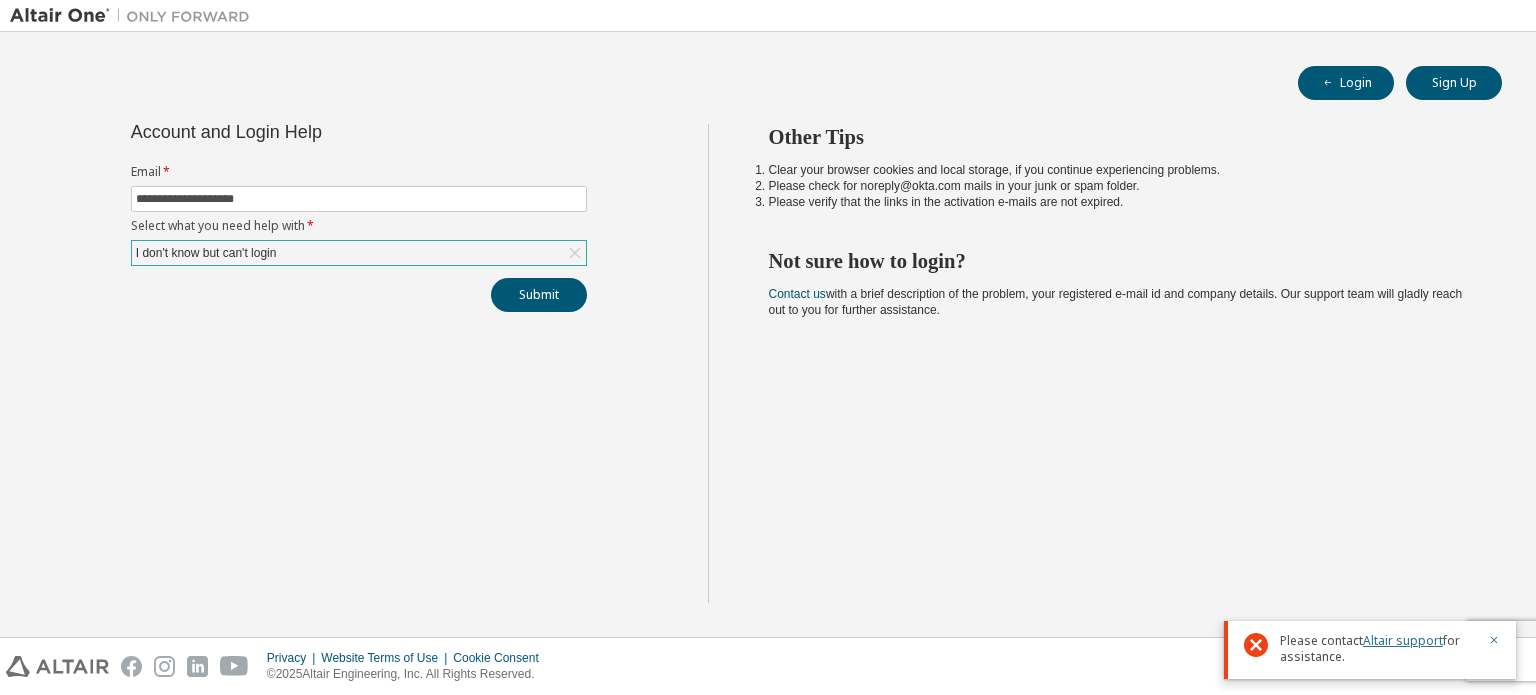 click on "Altair support" at bounding box center (1403, 640) 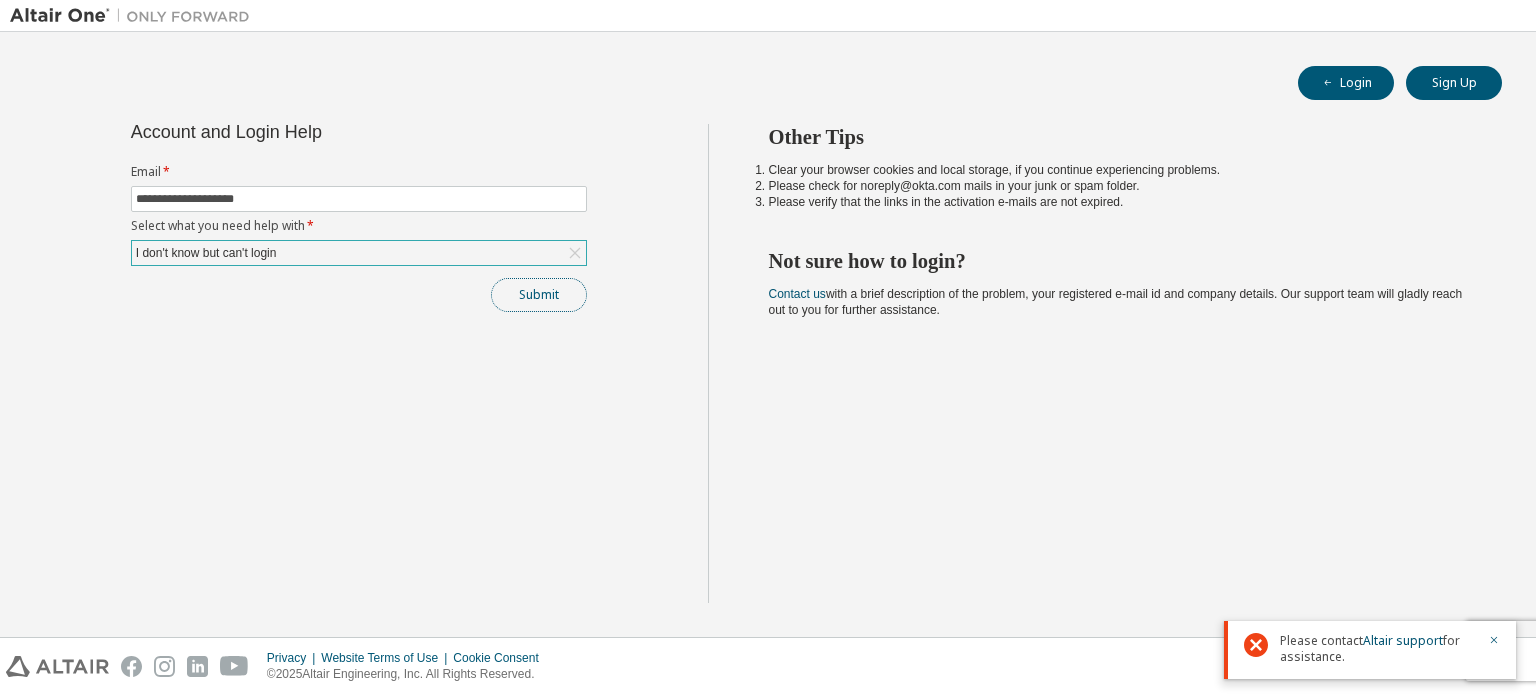 click on "Submit" at bounding box center (539, 295) 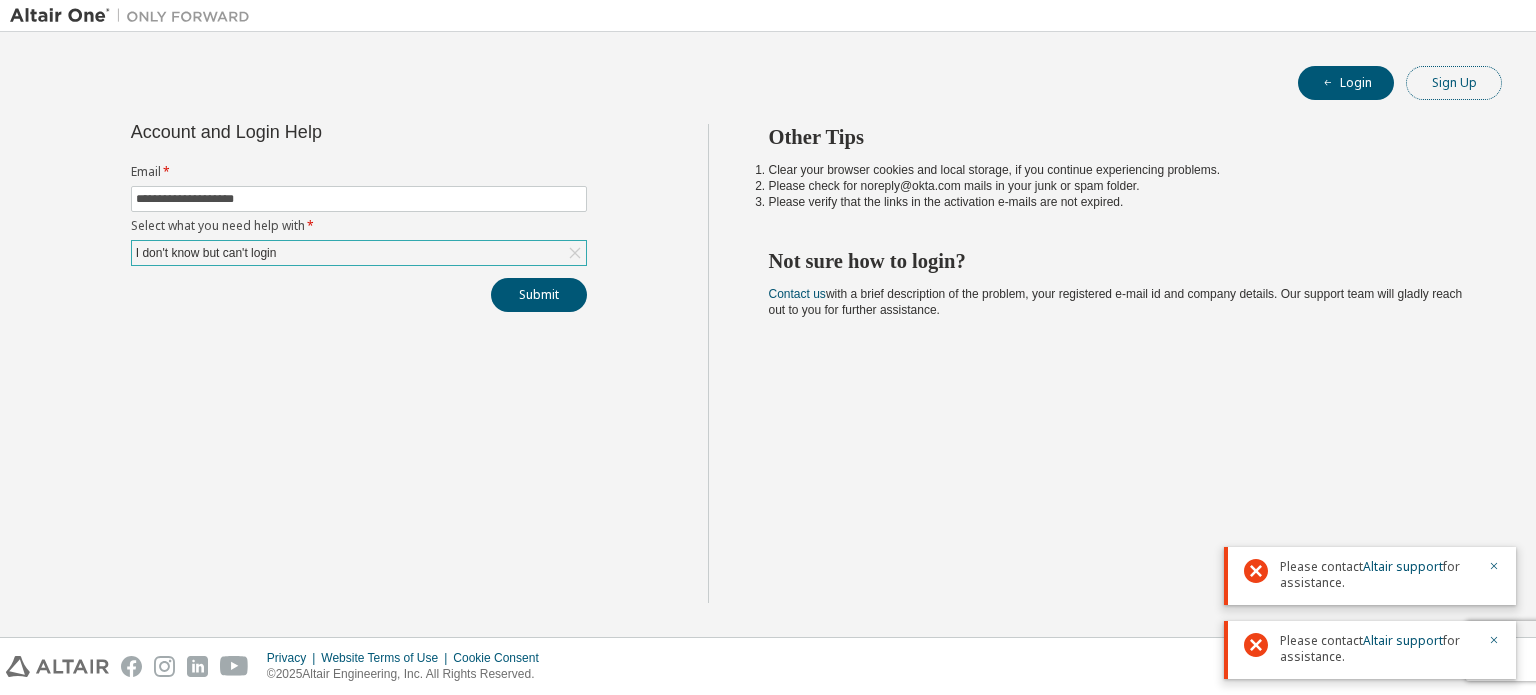click on "Sign Up" at bounding box center [1454, 83] 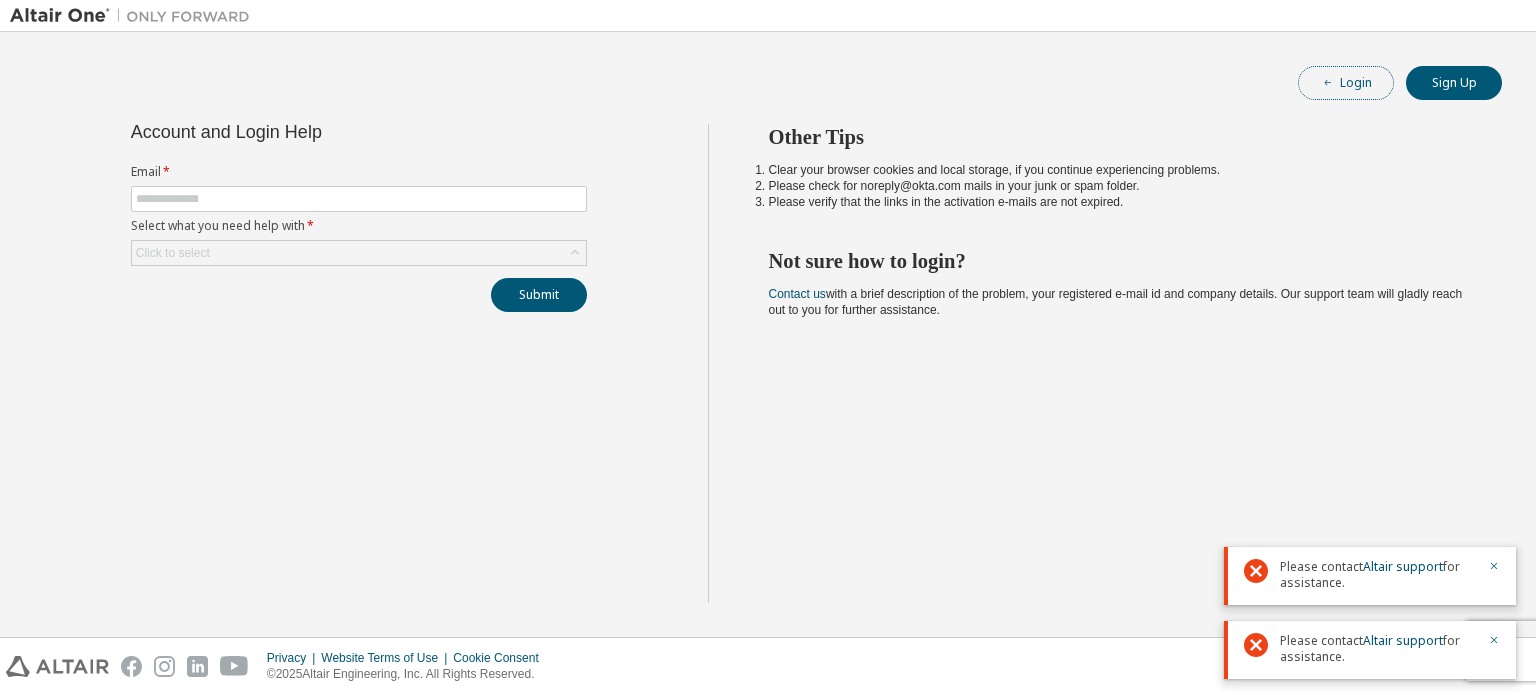 click 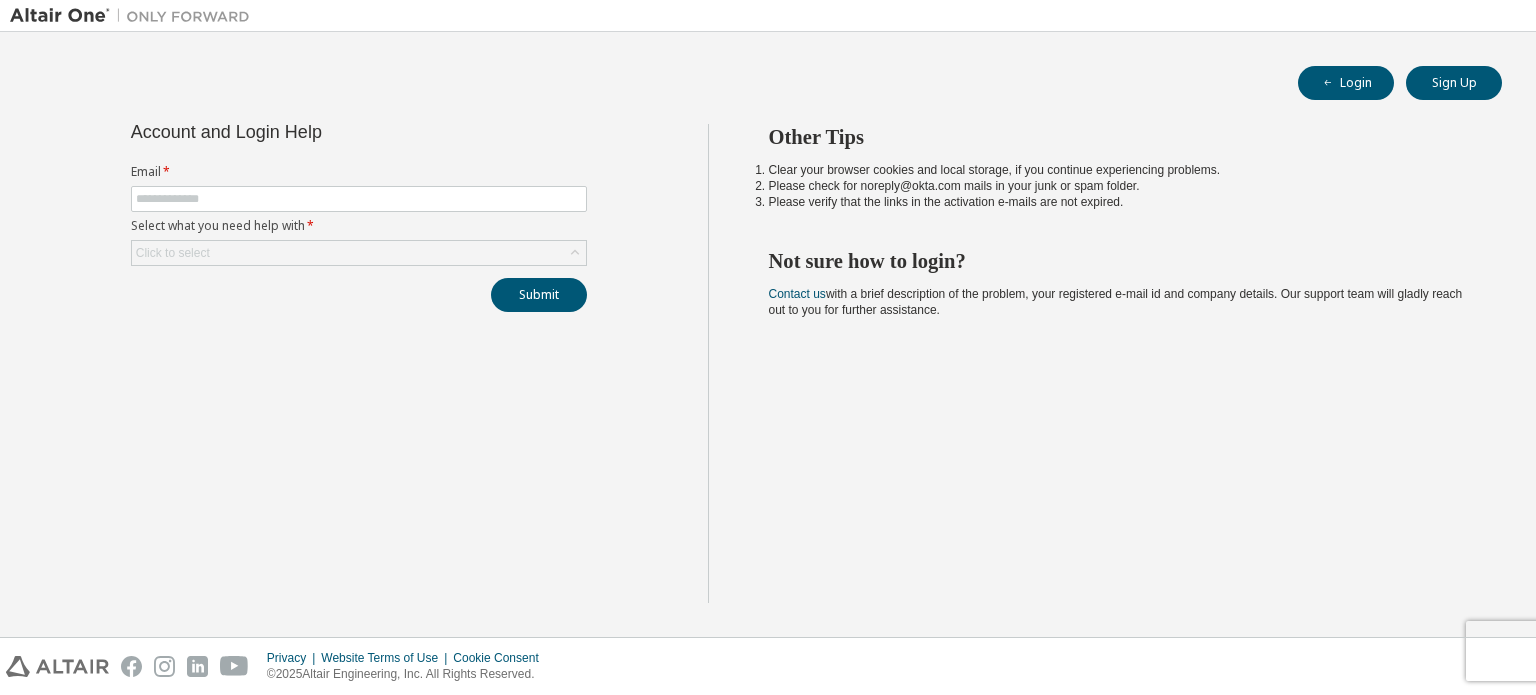 scroll, scrollTop: 0, scrollLeft: 0, axis: both 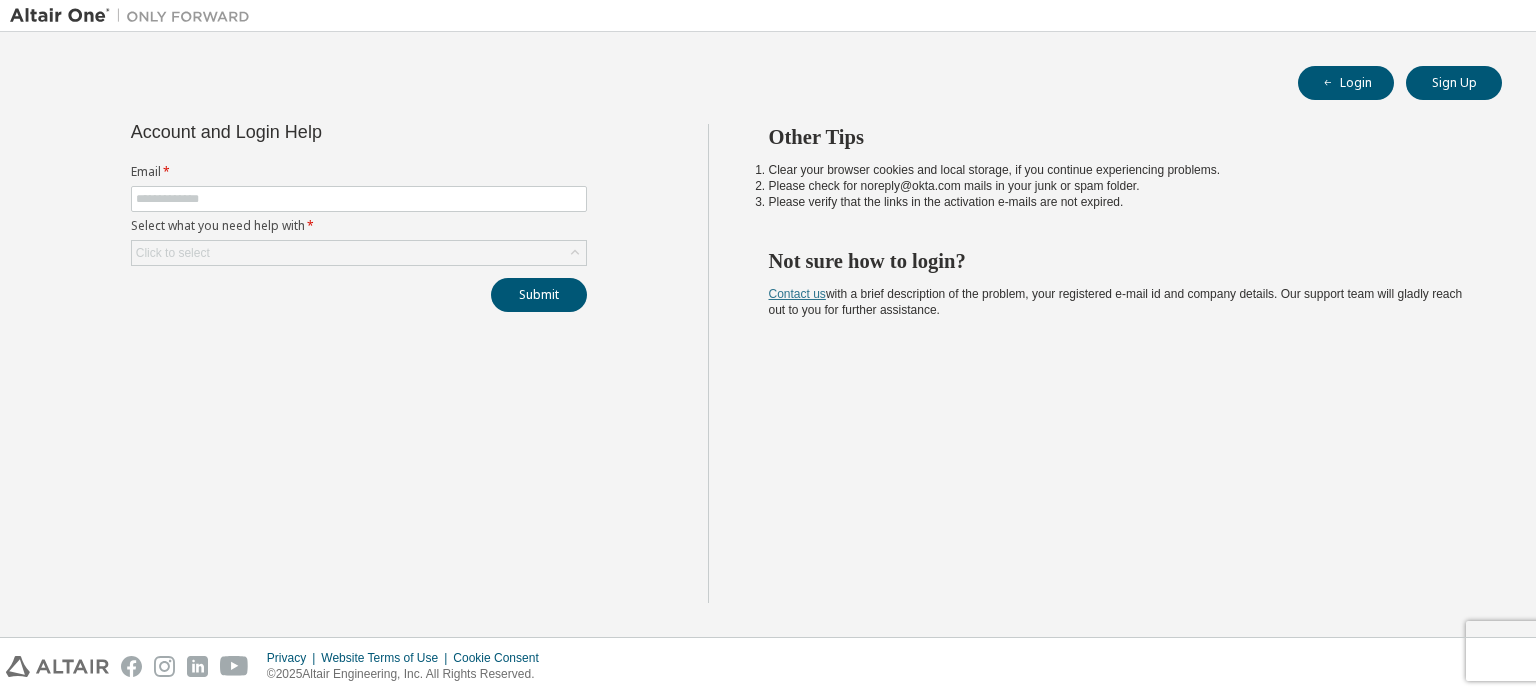 click on "Contact us" at bounding box center (797, 294) 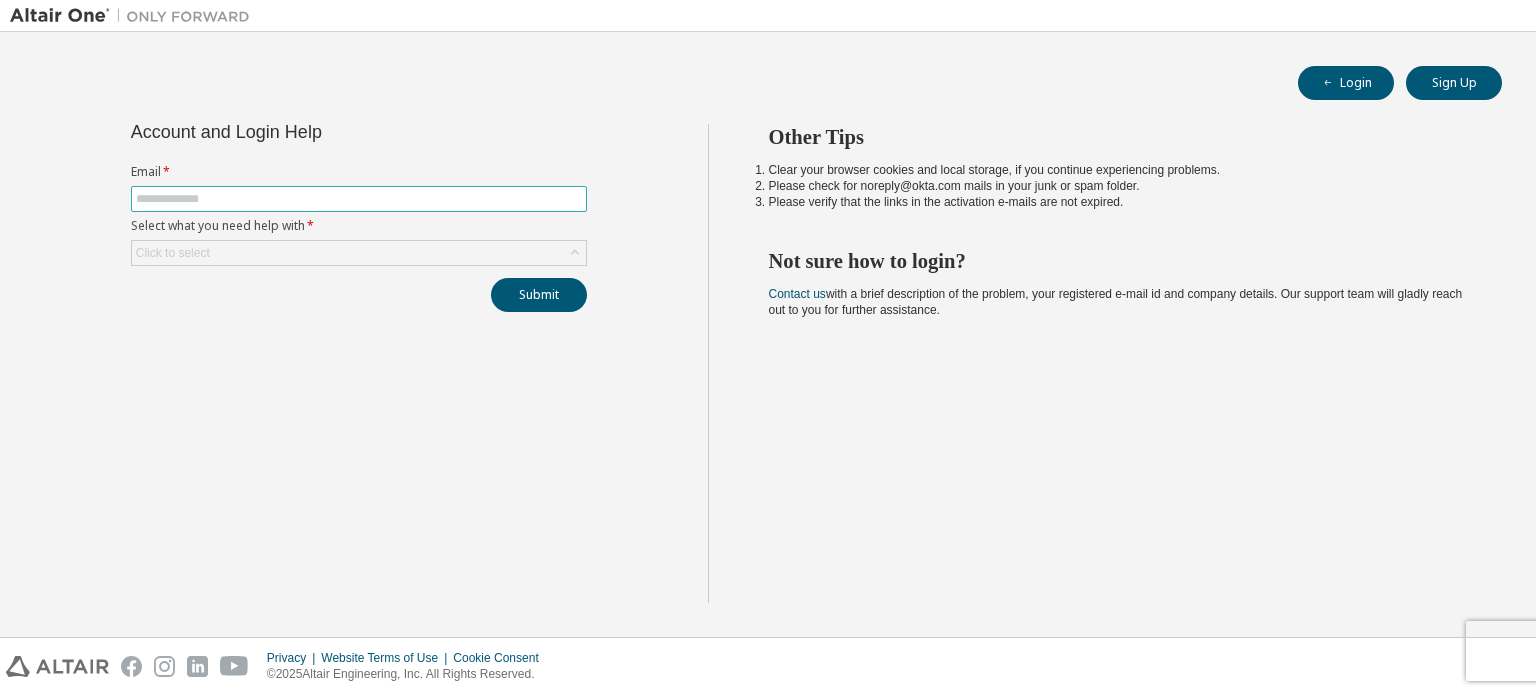 click at bounding box center [359, 199] 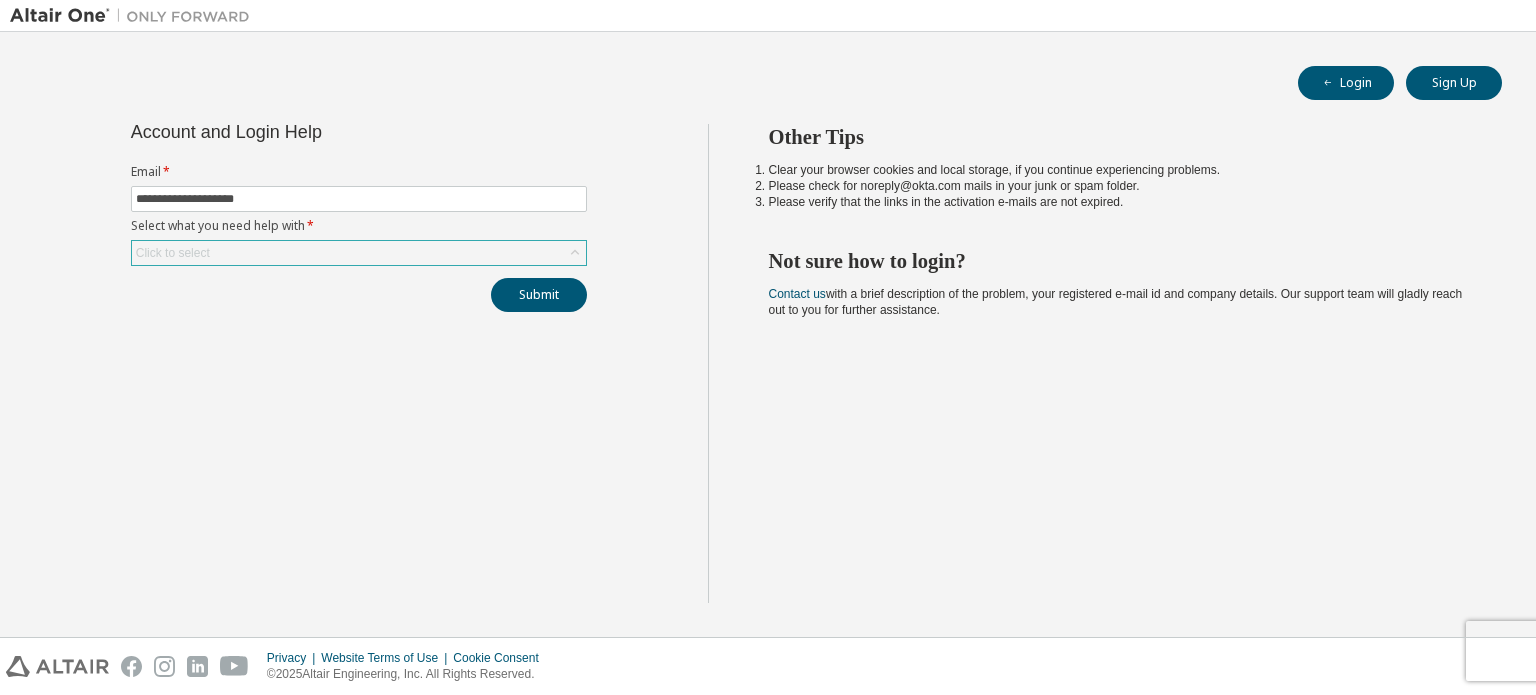 click on "Click to select" at bounding box center [359, 253] 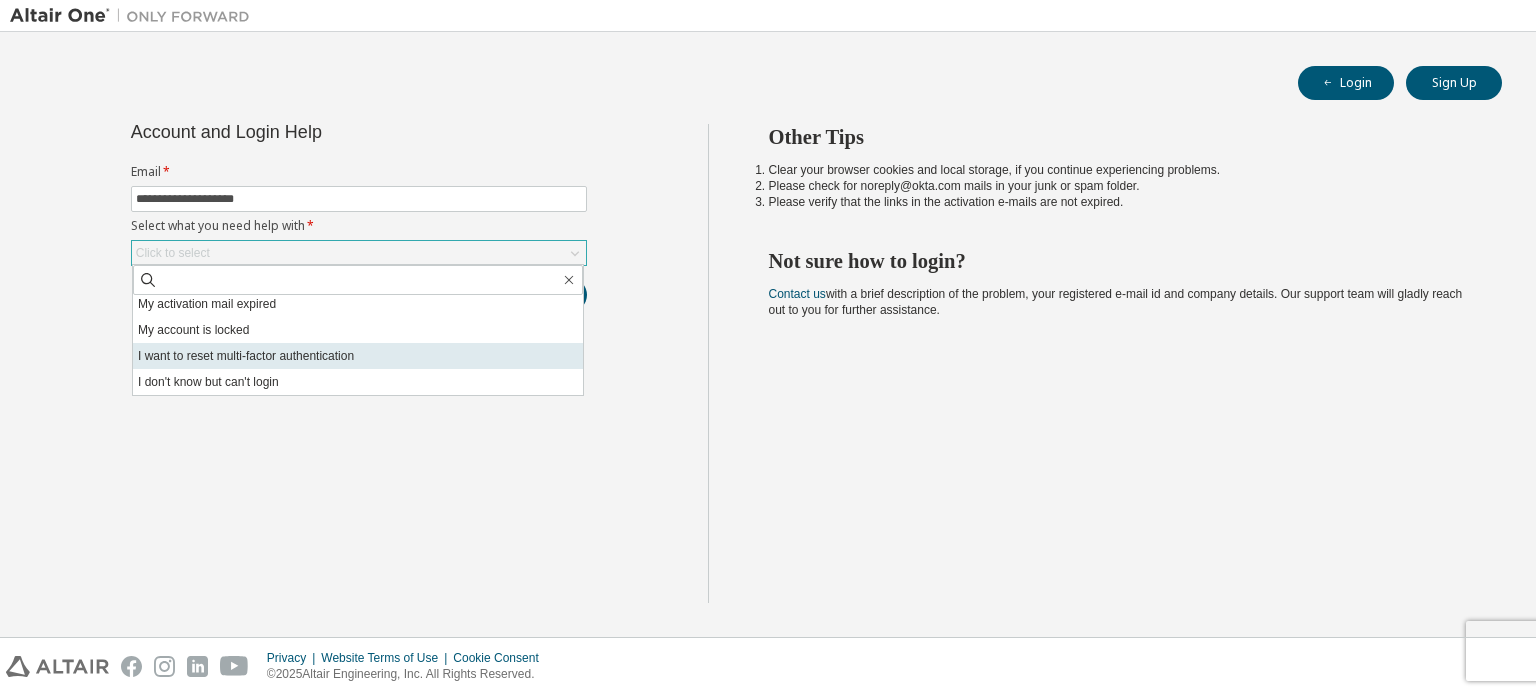 scroll, scrollTop: 0, scrollLeft: 0, axis: both 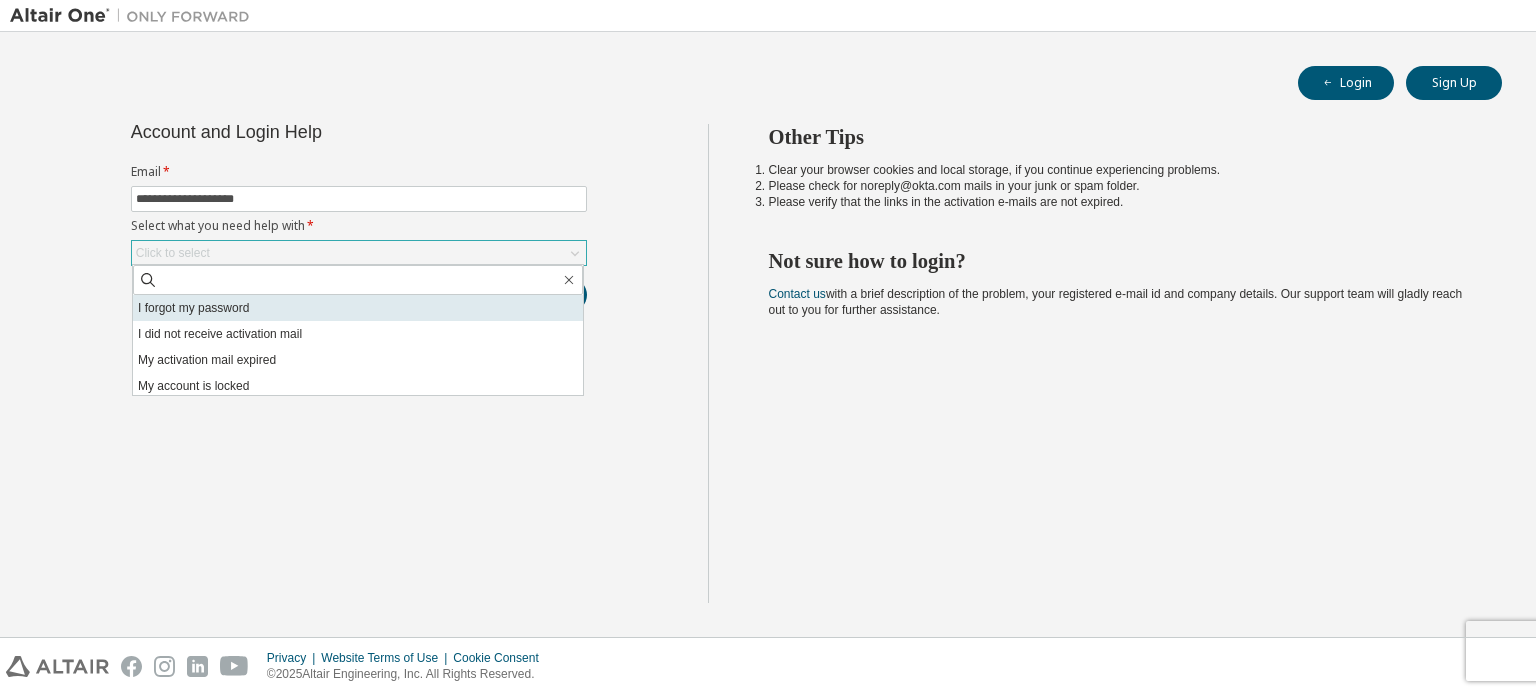 click on "I forgot my password" at bounding box center (358, 308) 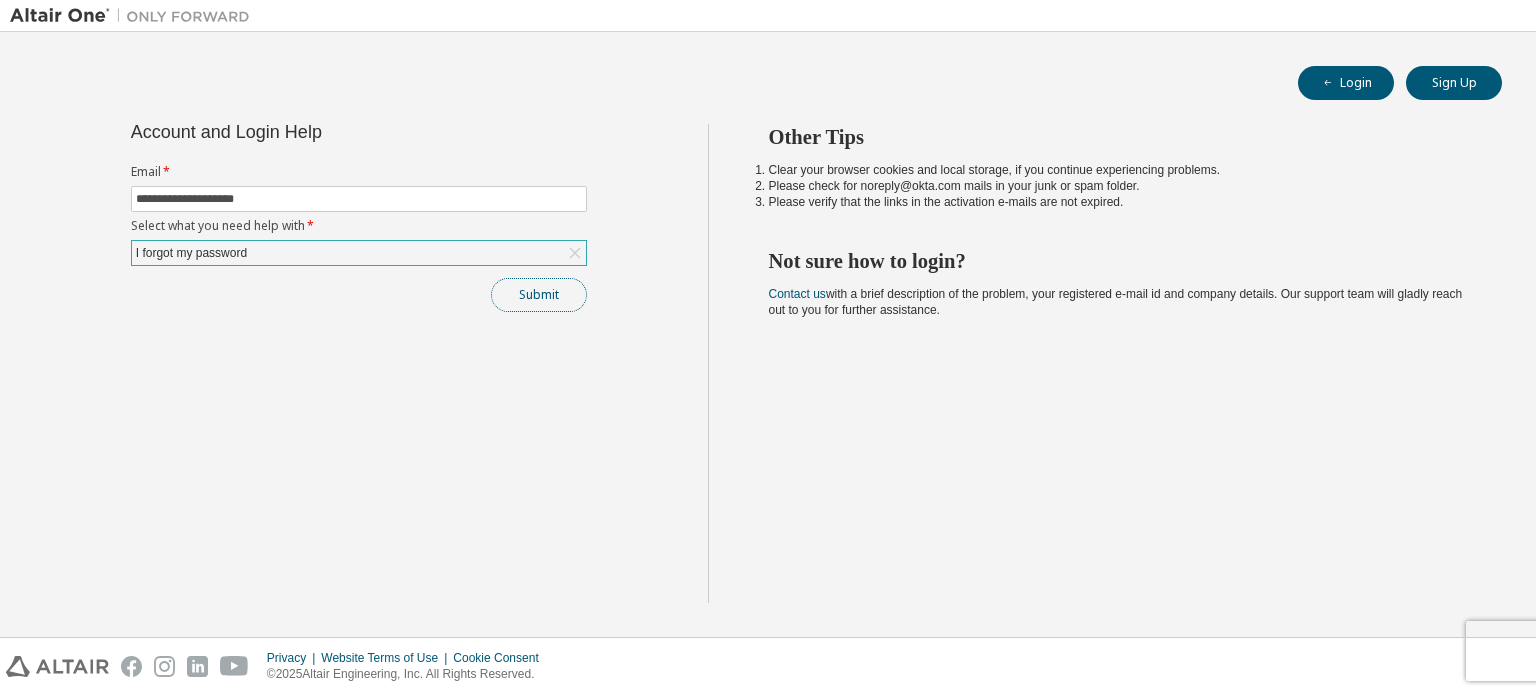 click on "Submit" at bounding box center [539, 295] 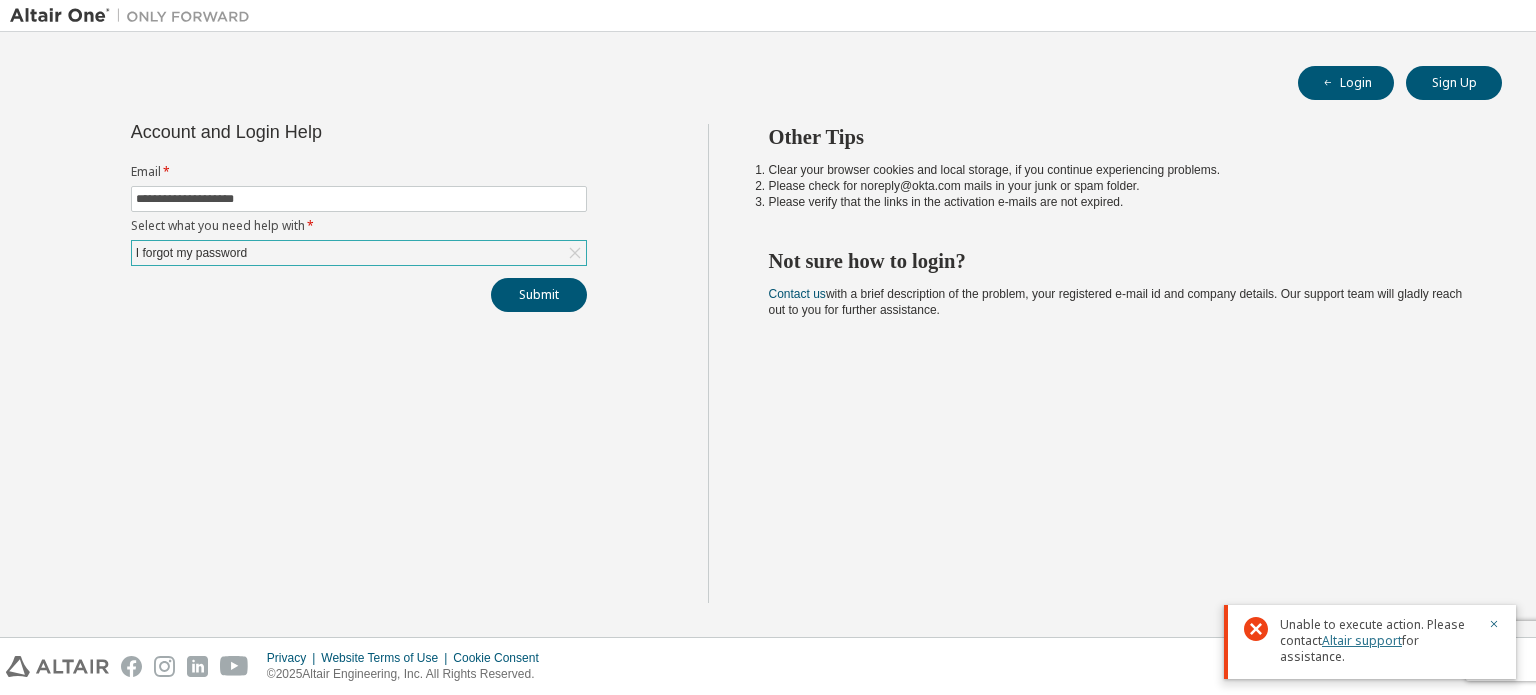 click on "Altair support" at bounding box center (1362, 640) 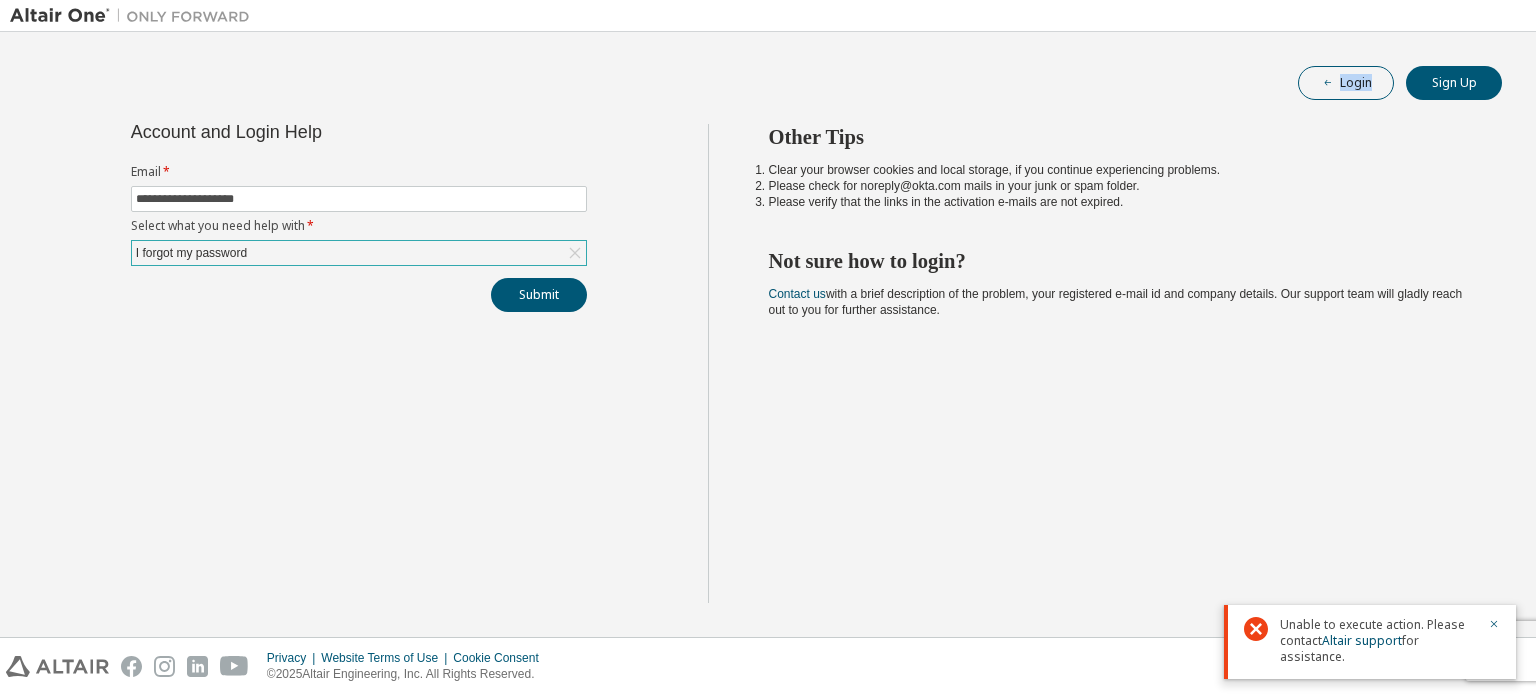 drag, startPoint x: 1333, startPoint y: 105, endPoint x: 1332, endPoint y: 91, distance: 14.035668 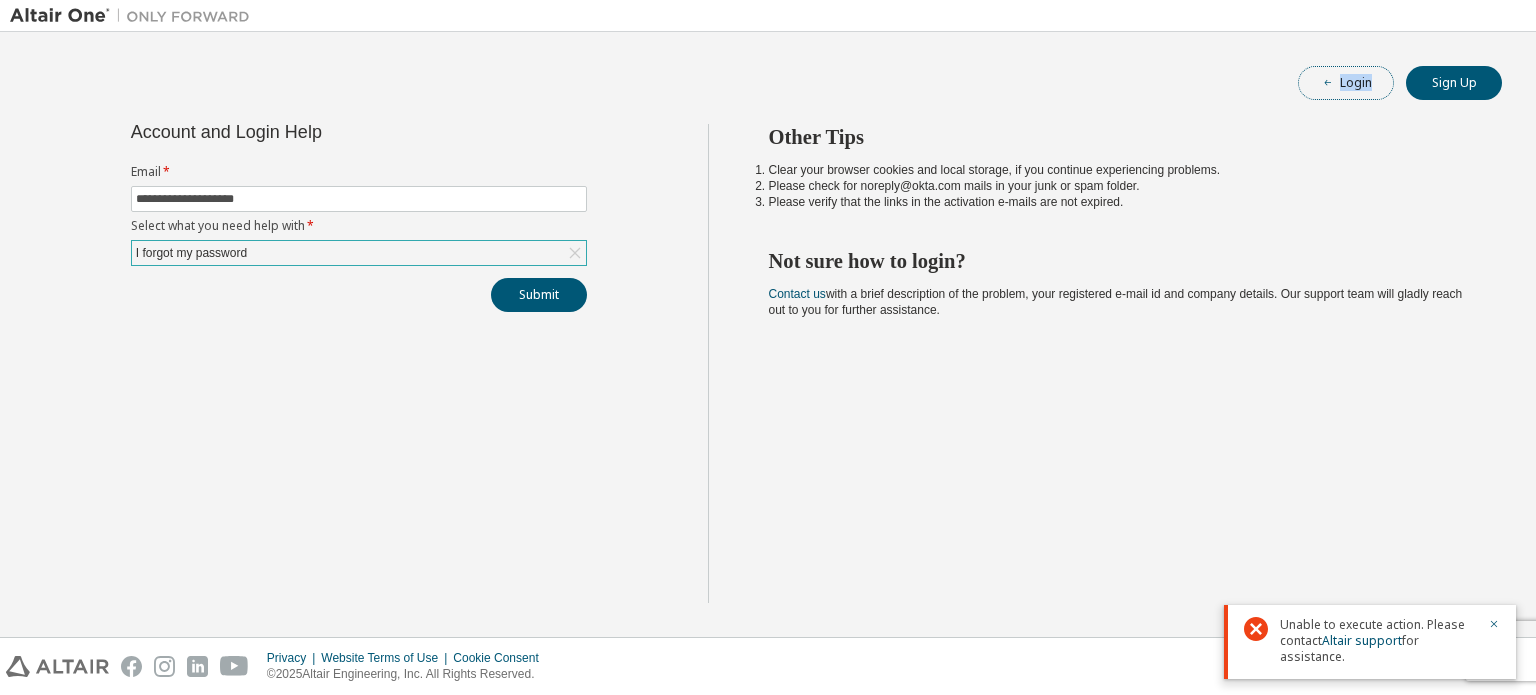 click on "Login" at bounding box center (1346, 83) 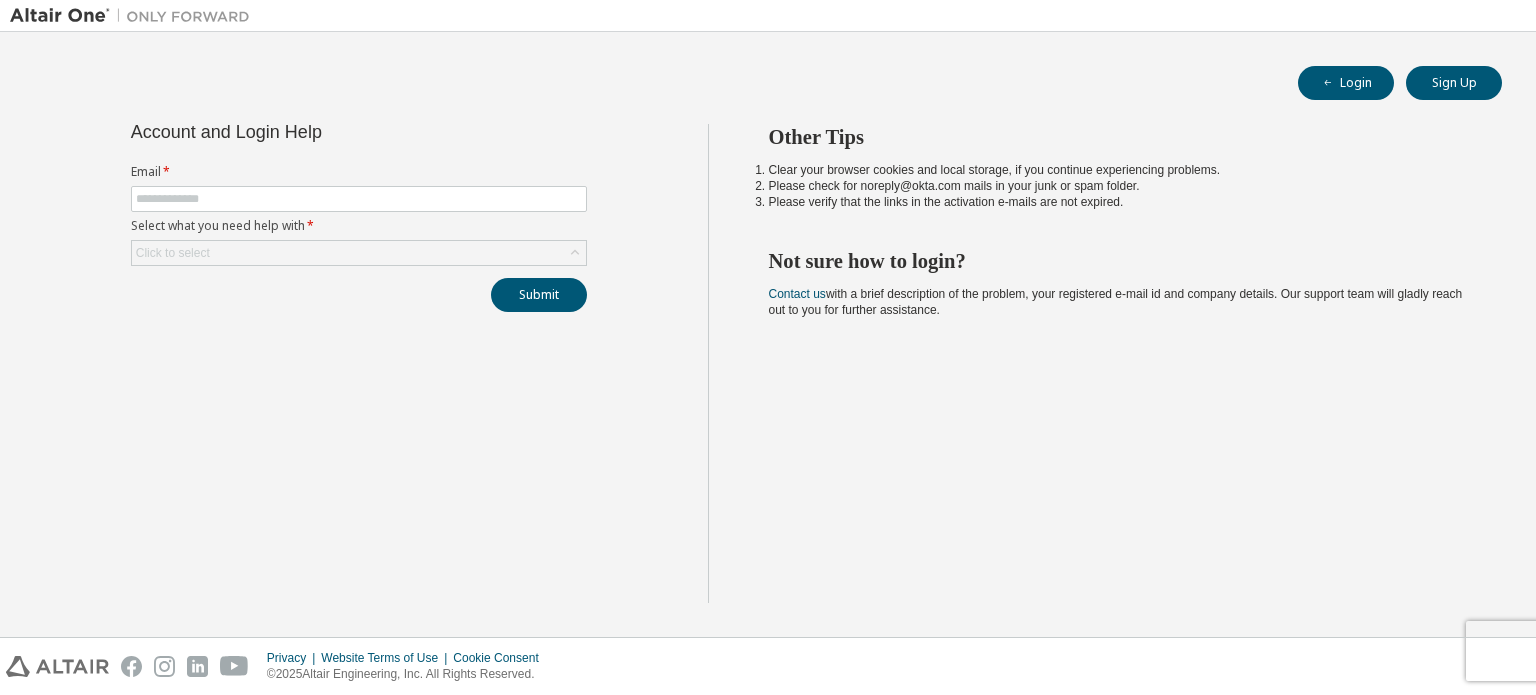 scroll, scrollTop: 0, scrollLeft: 0, axis: both 